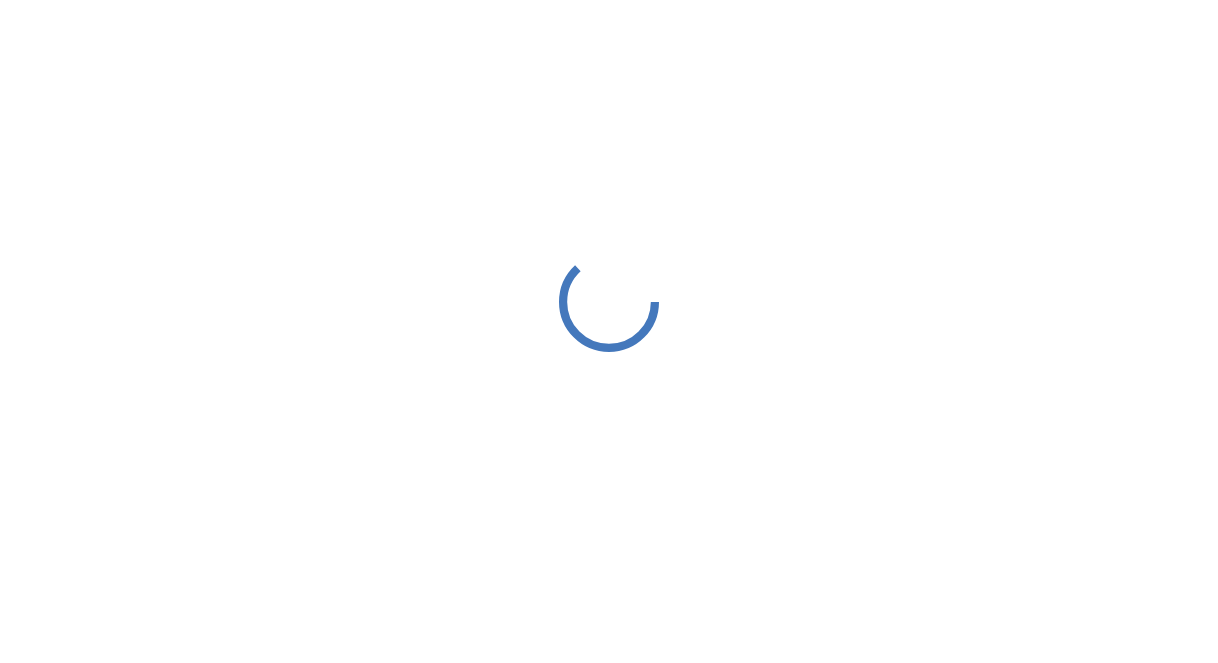 scroll, scrollTop: 0, scrollLeft: 0, axis: both 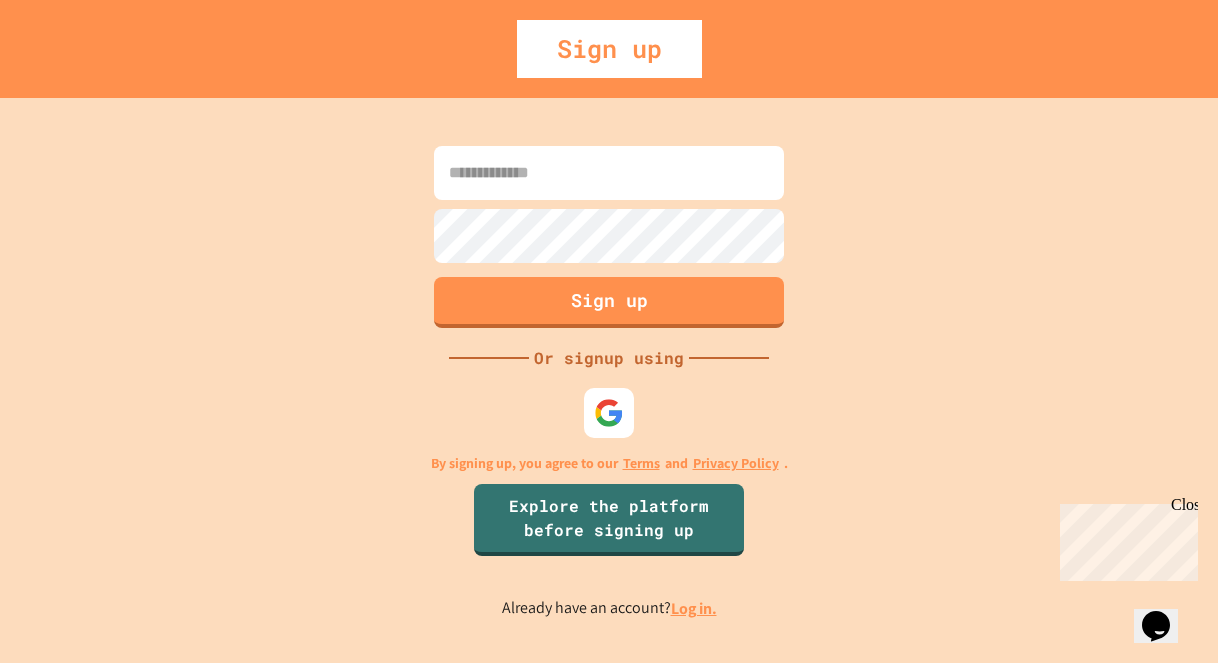 click at bounding box center [609, 173] 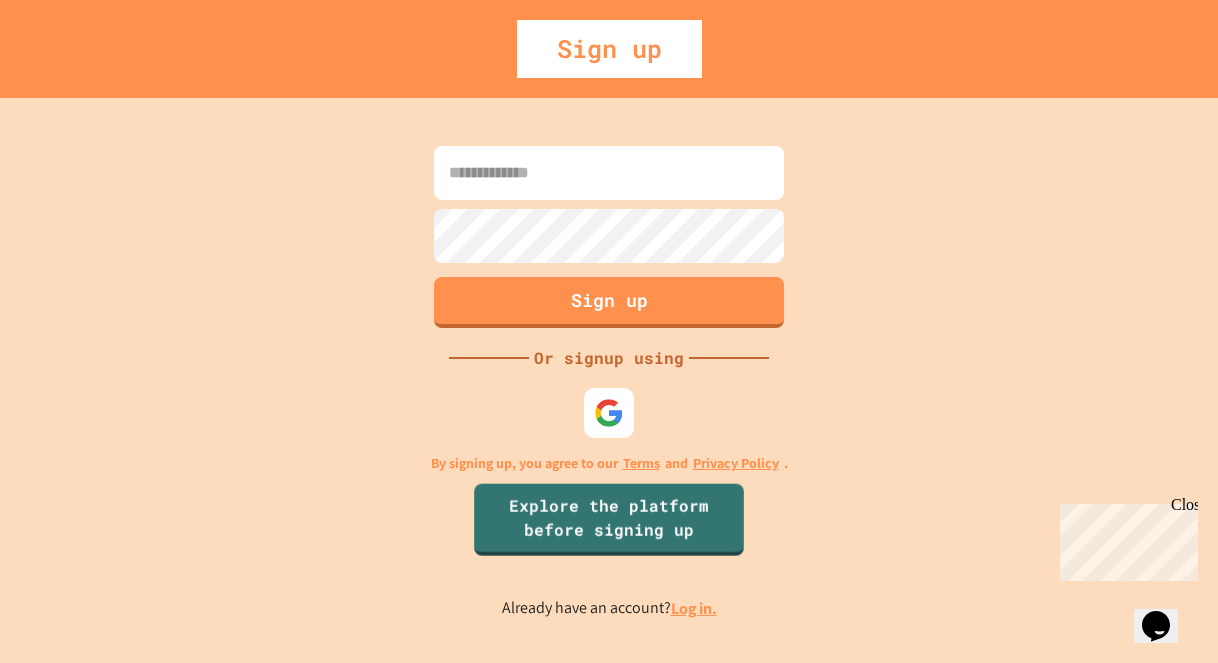click on "Log in." at bounding box center [694, 608] 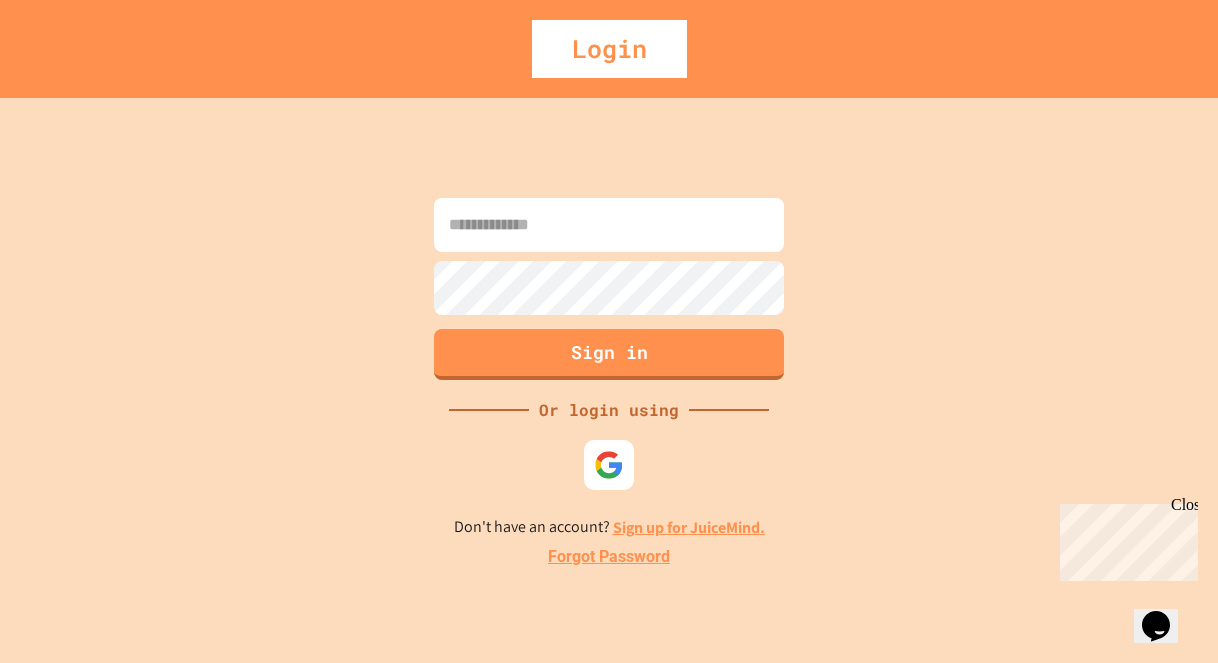 click at bounding box center [609, 225] 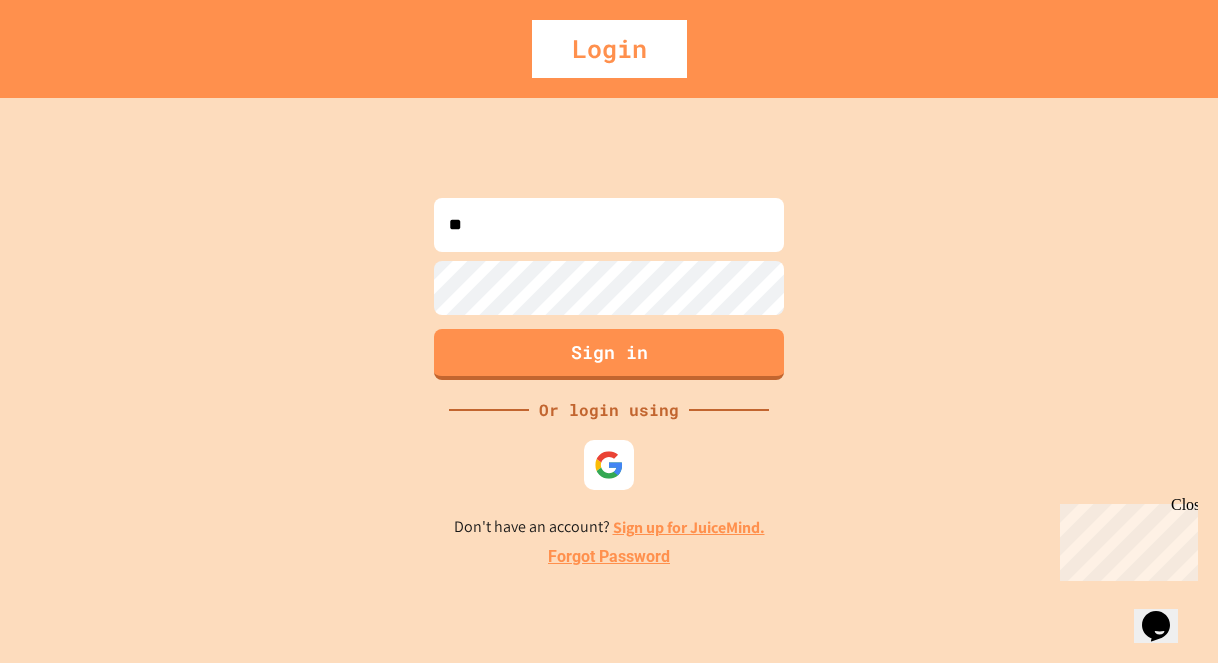 type on "*" 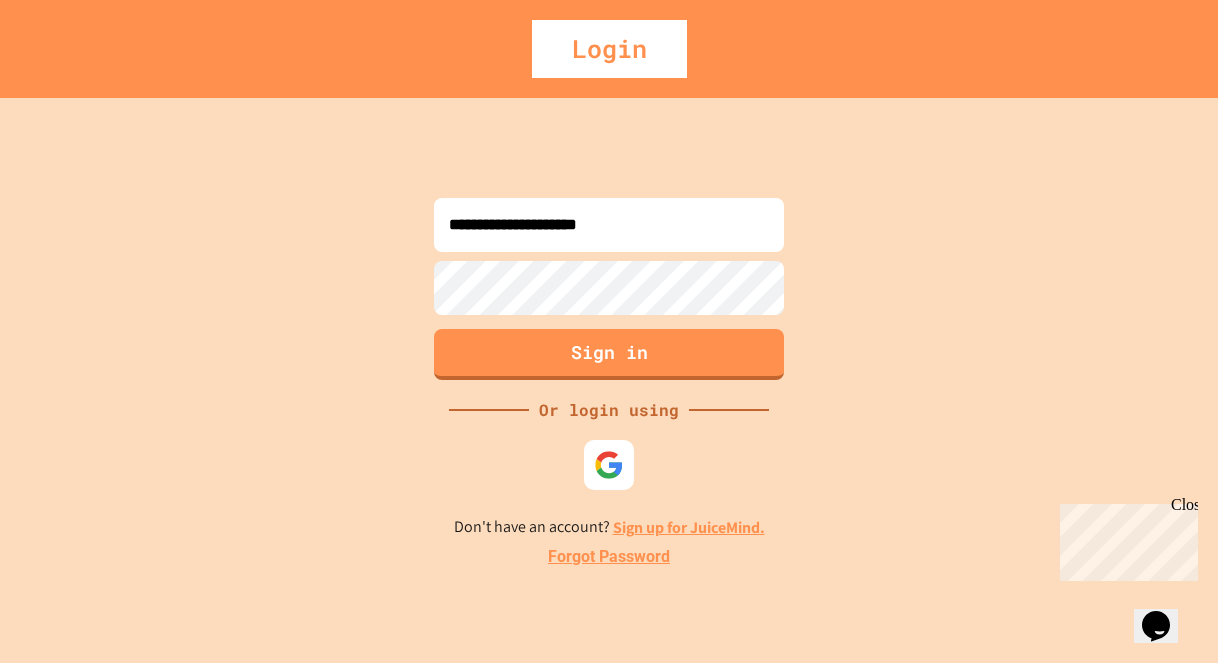 type on "**********" 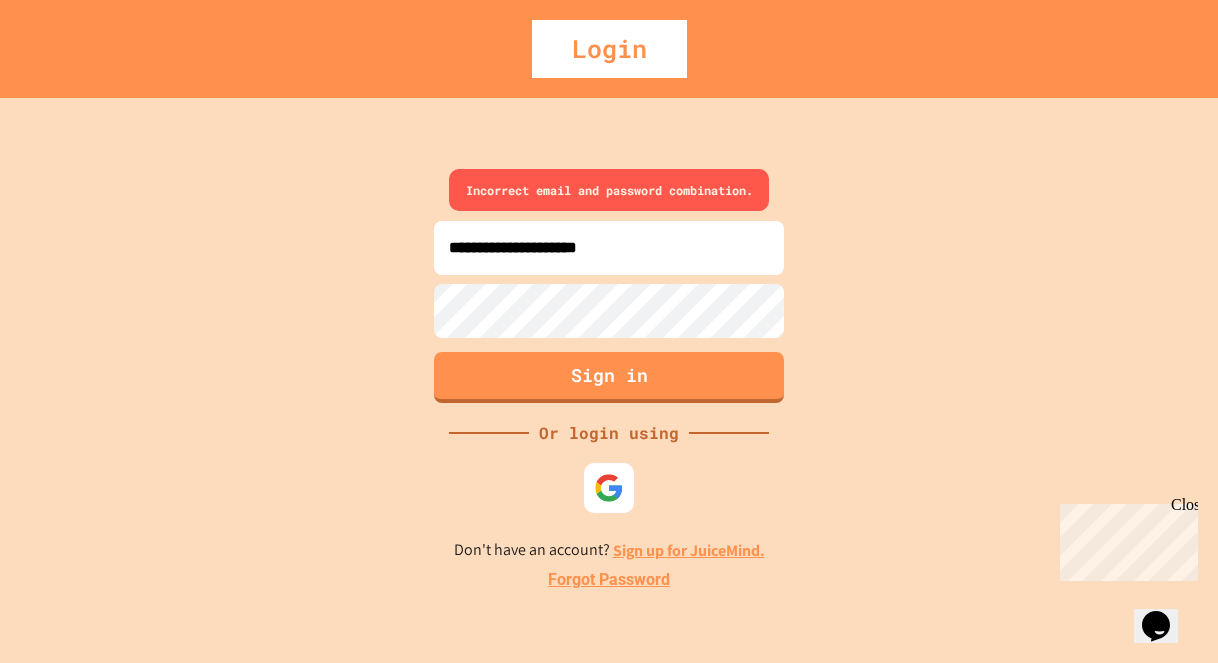 click on "Incorrect email and password combination. [EMAIL] Sign in Or login using Don't have an account?   Sign up for JuiceMind. Forgot Password" at bounding box center [609, 380] 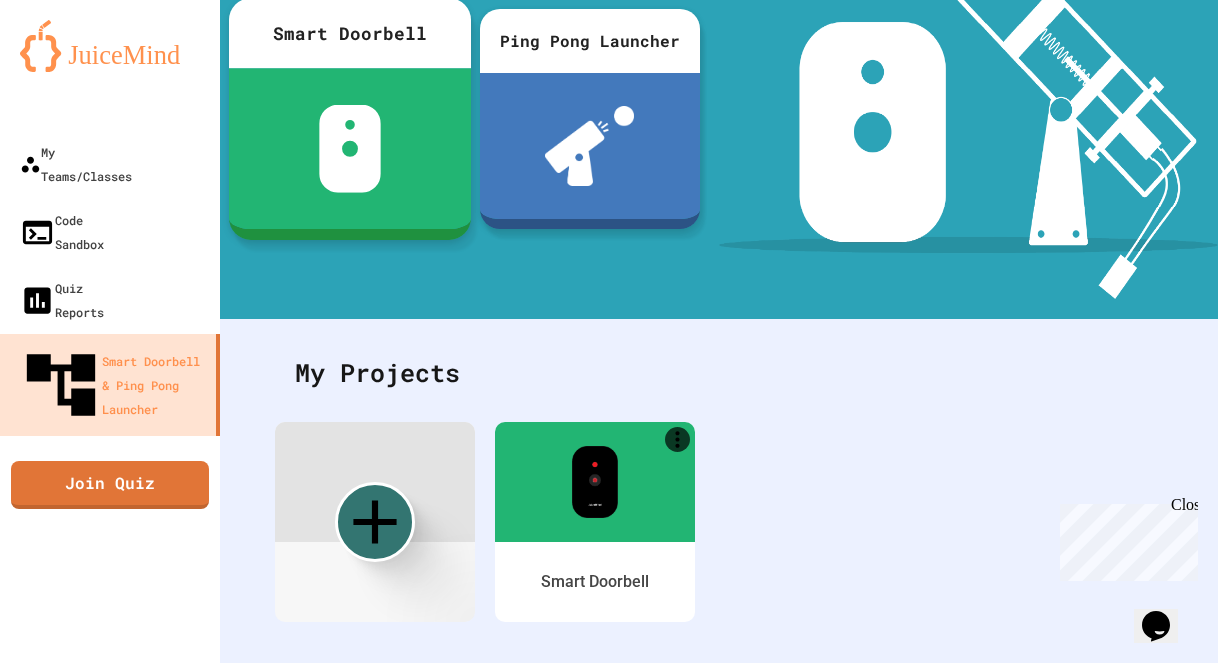 scroll, scrollTop: 248, scrollLeft: 0, axis: vertical 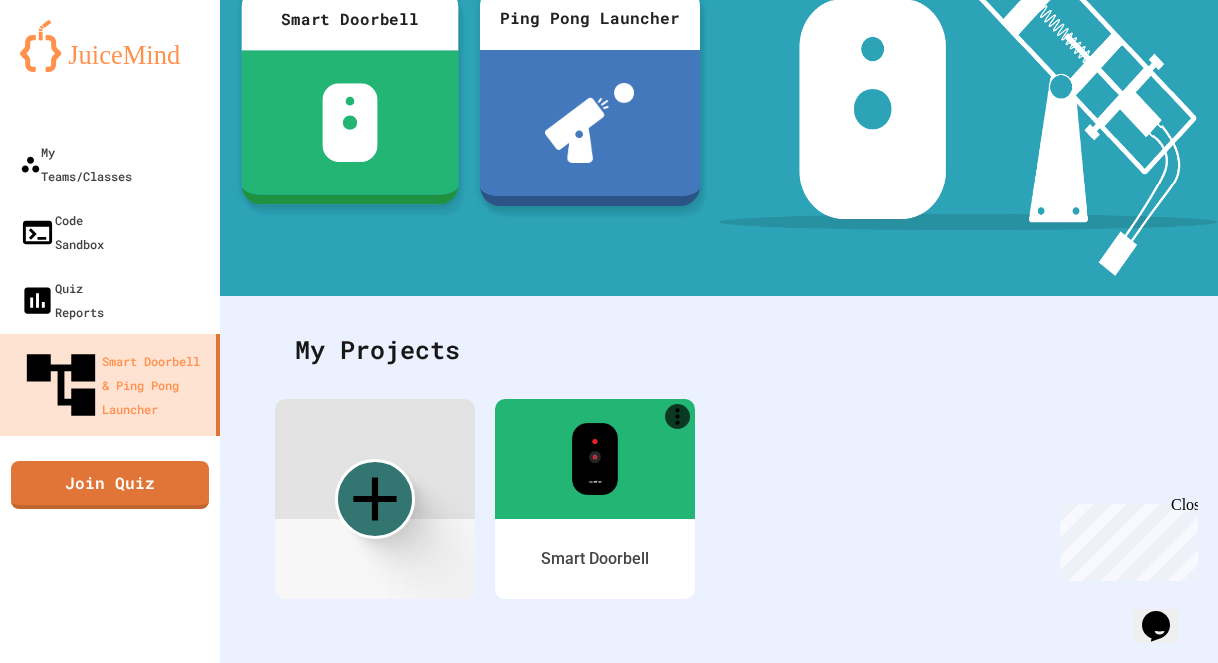 click at bounding box center (375, 459) 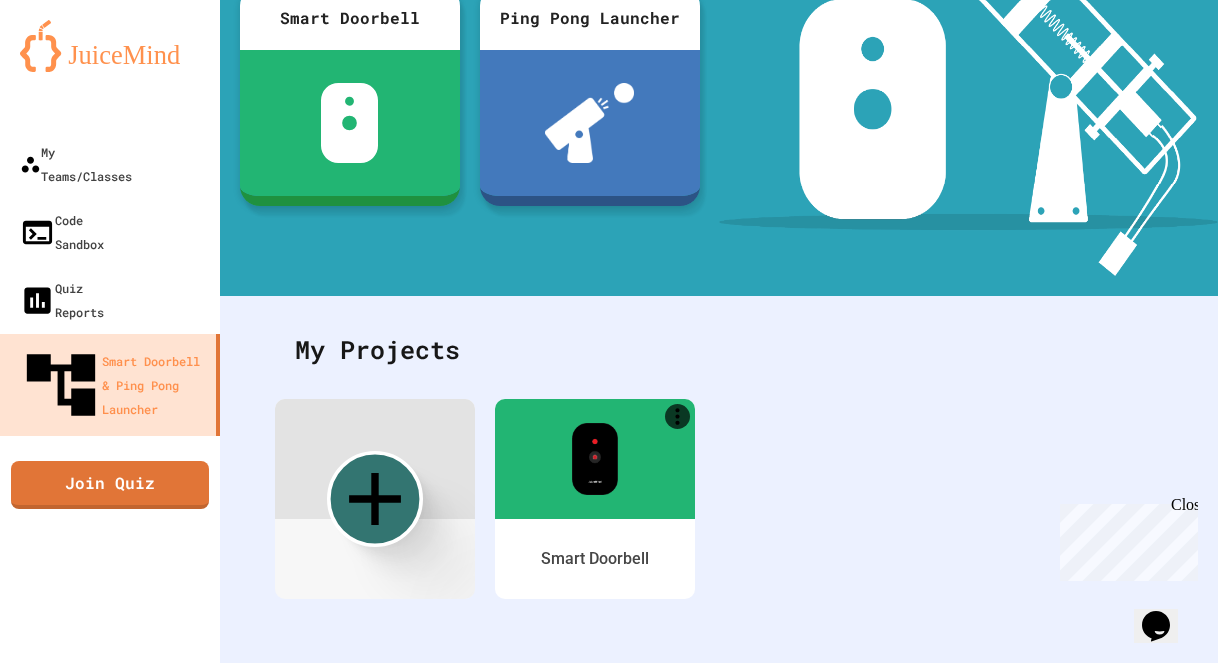 click 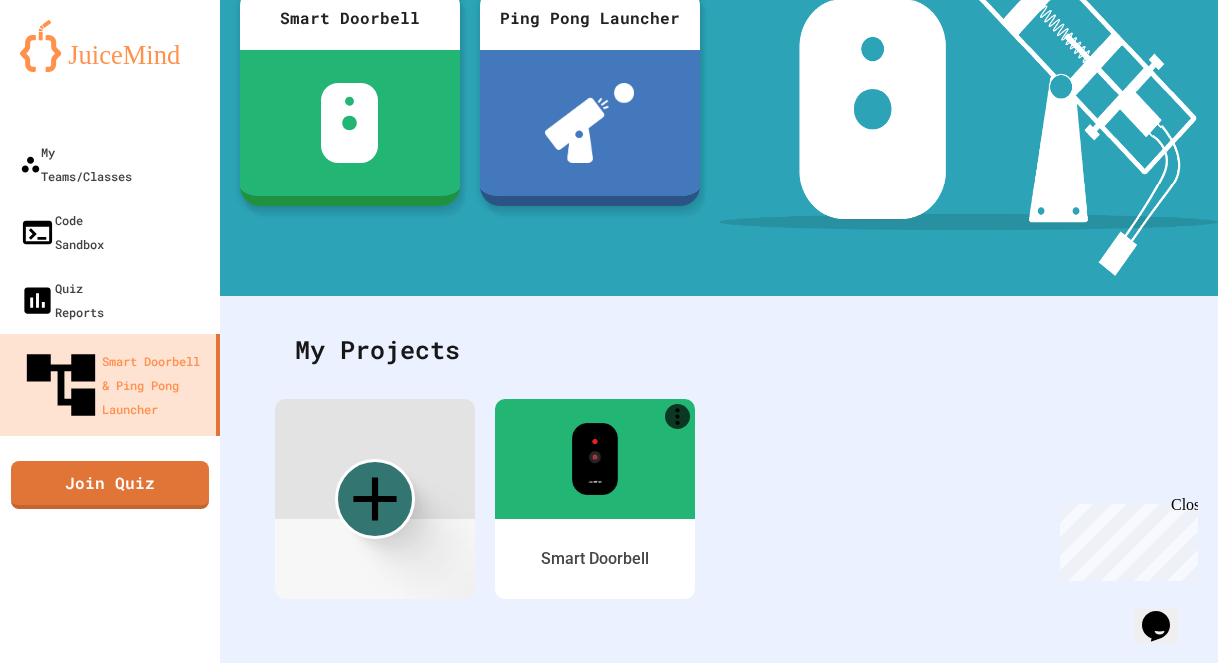click at bounding box center [57, 913] 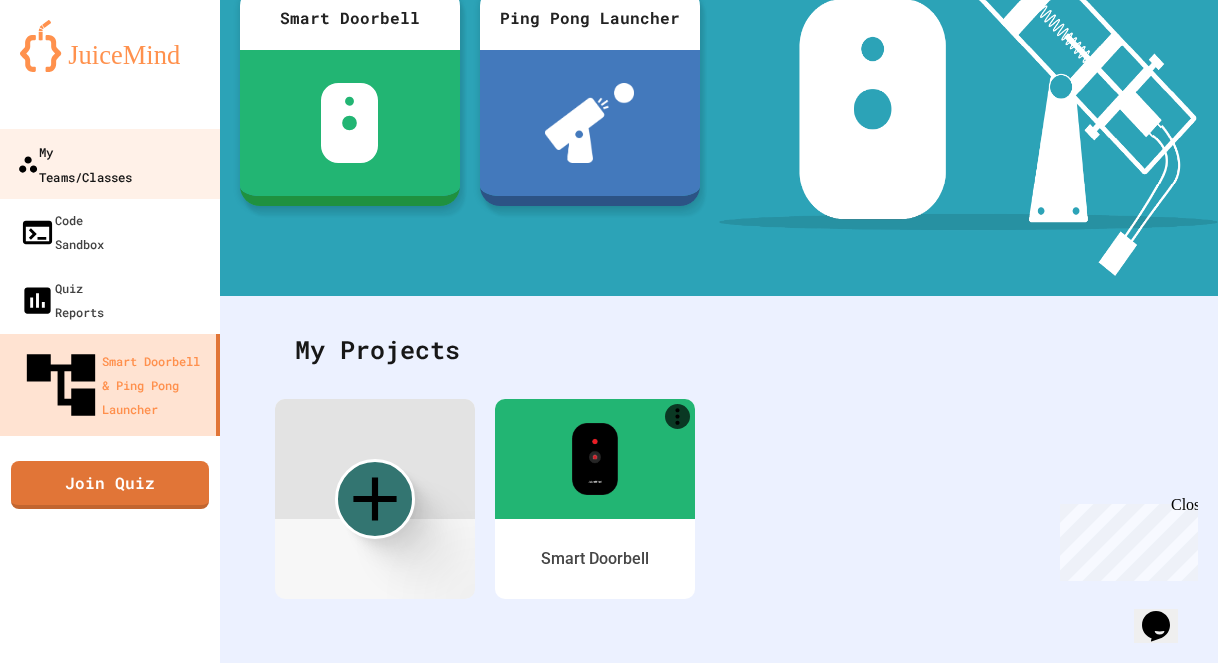click on "My Teams/Classes" at bounding box center [110, 164] 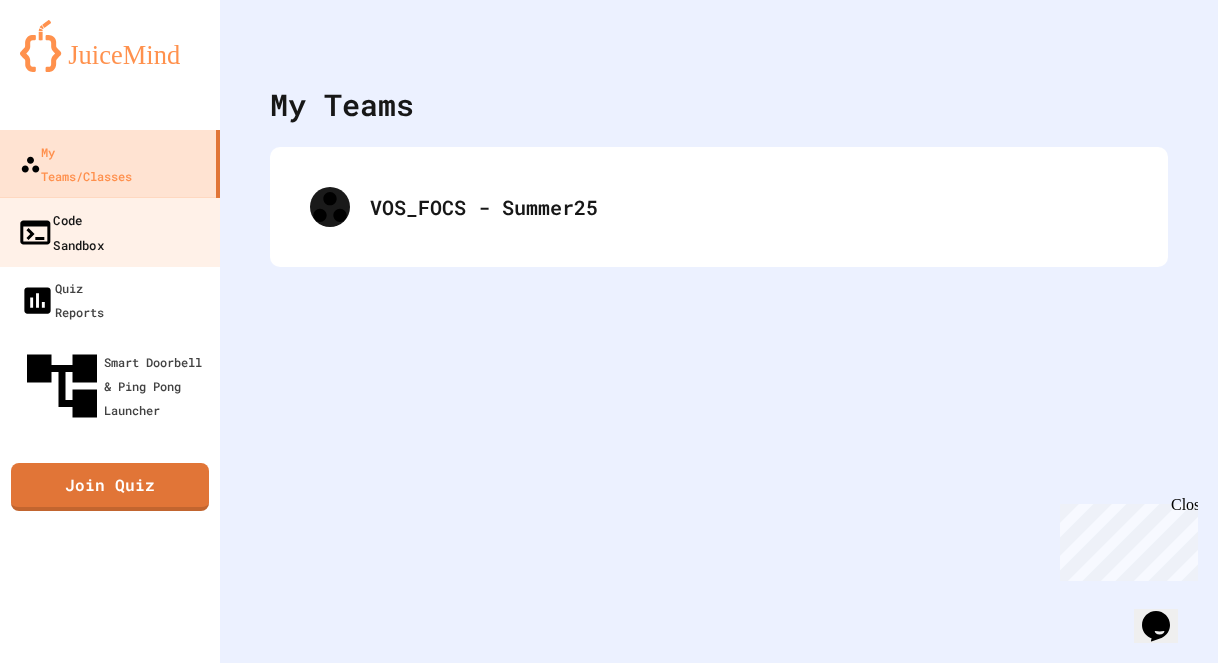 click on "Code Sandbox" at bounding box center (60, 231) 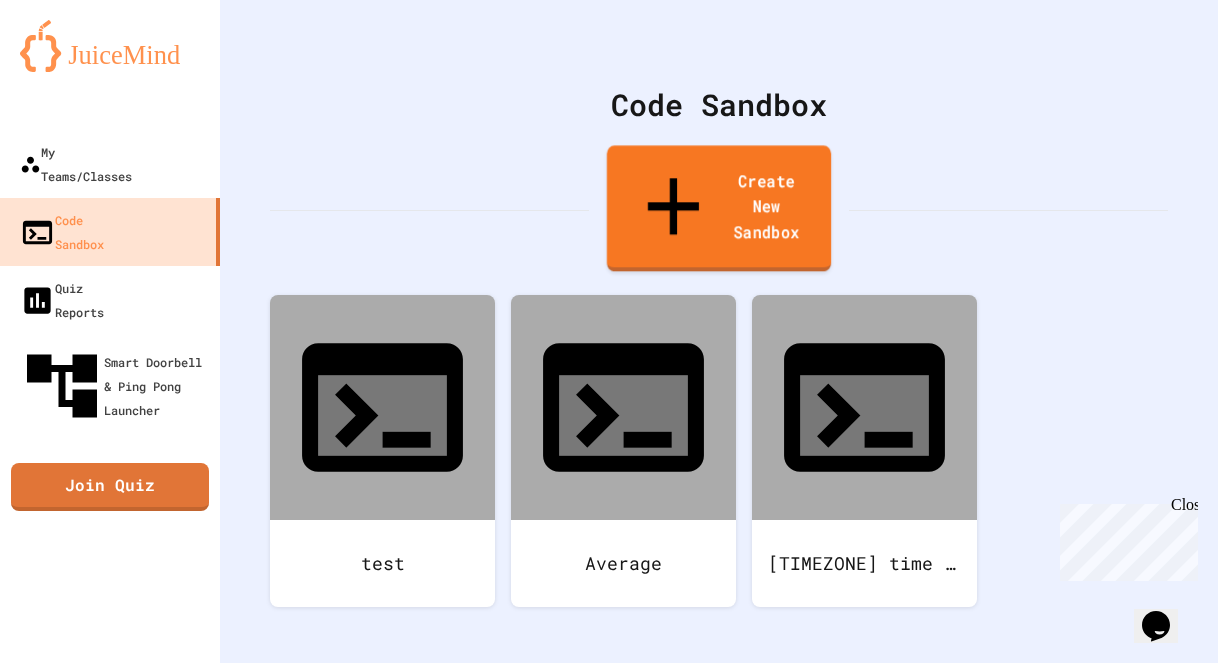 click on "Create New Sandbox" at bounding box center [719, 208] 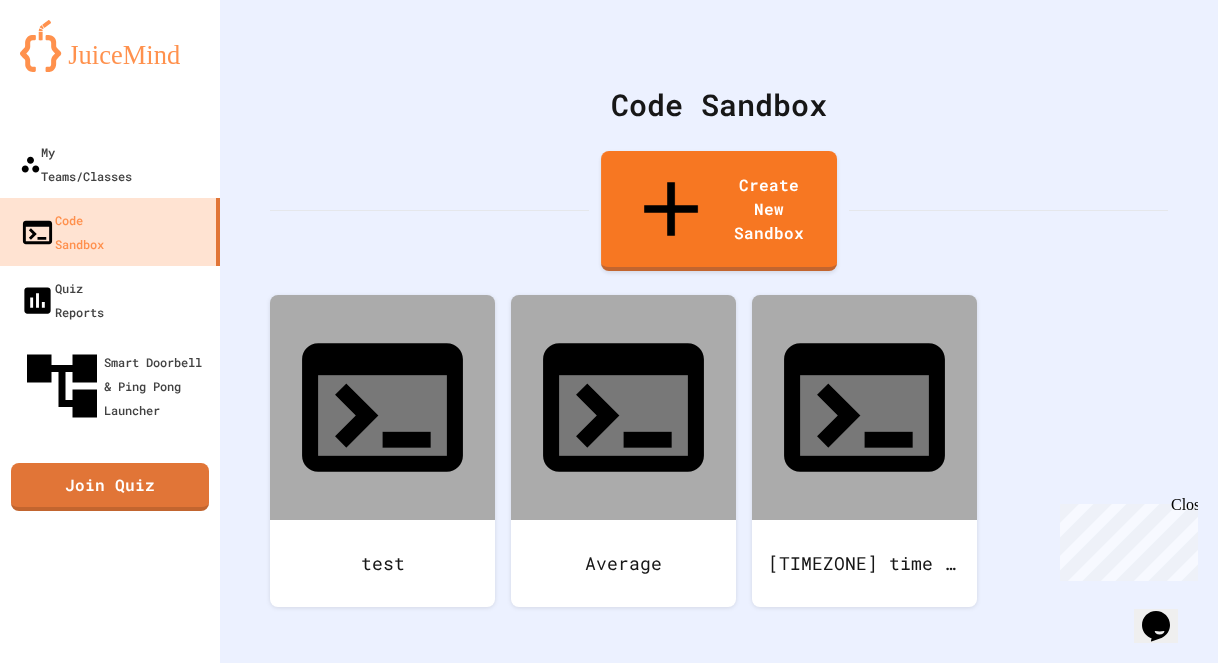 click at bounding box center [609, 760] 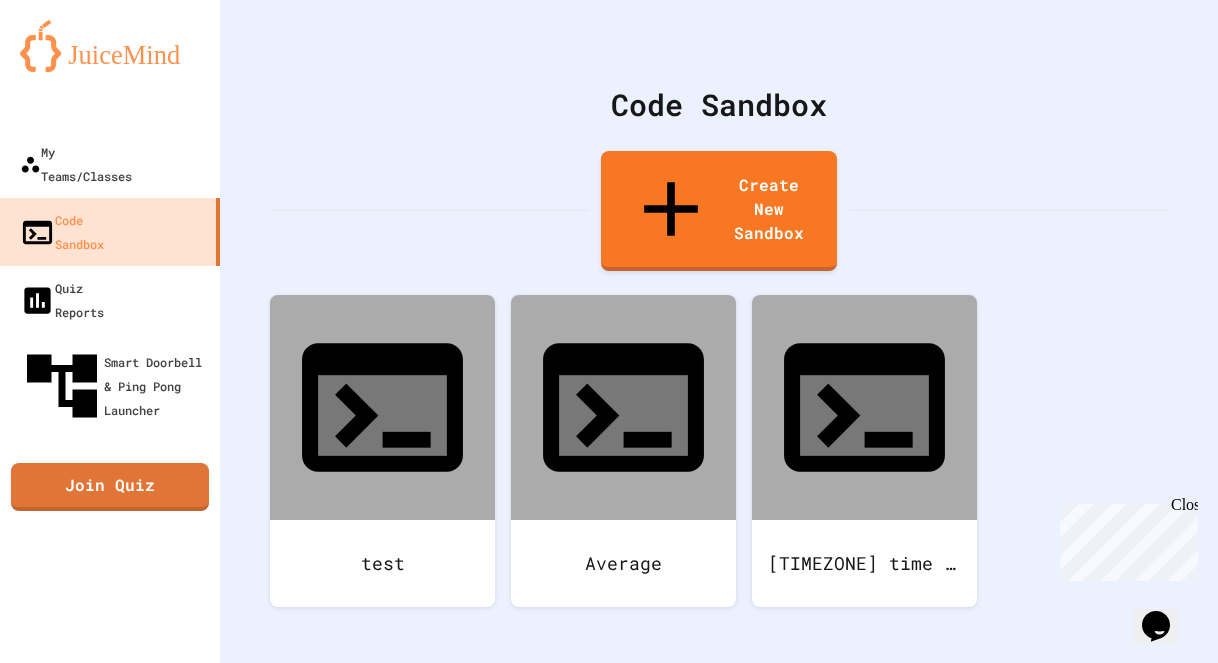type on "*******" 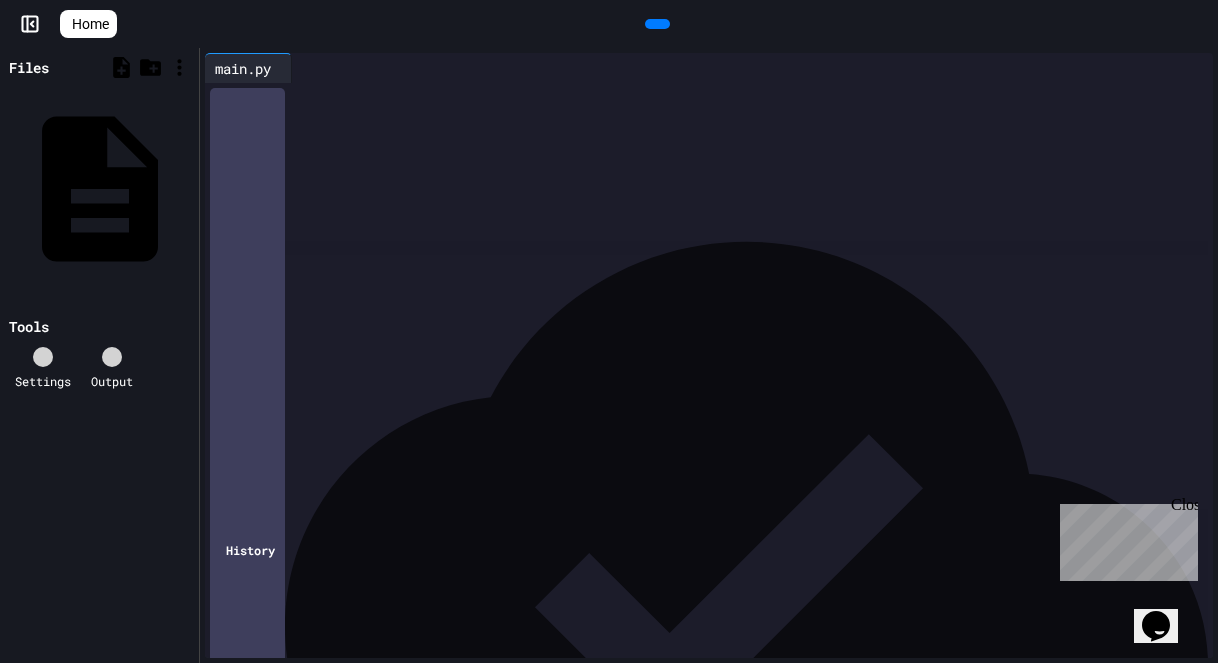 click at bounding box center (722, 97) 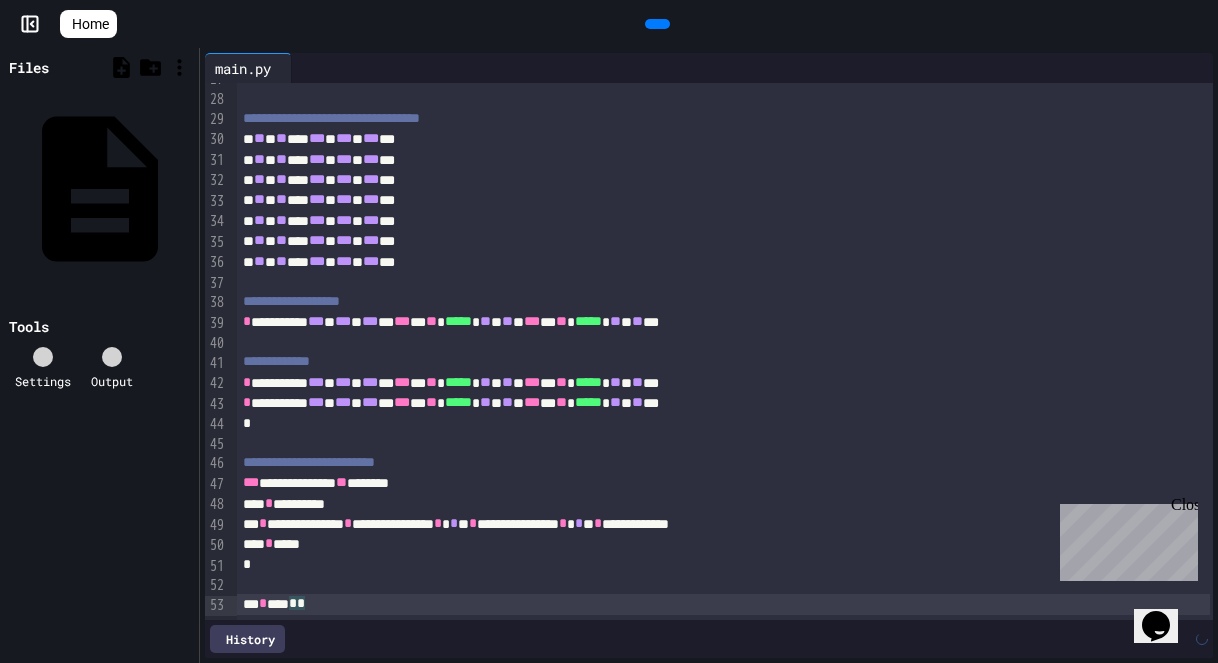 scroll, scrollTop: 0, scrollLeft: 0, axis: both 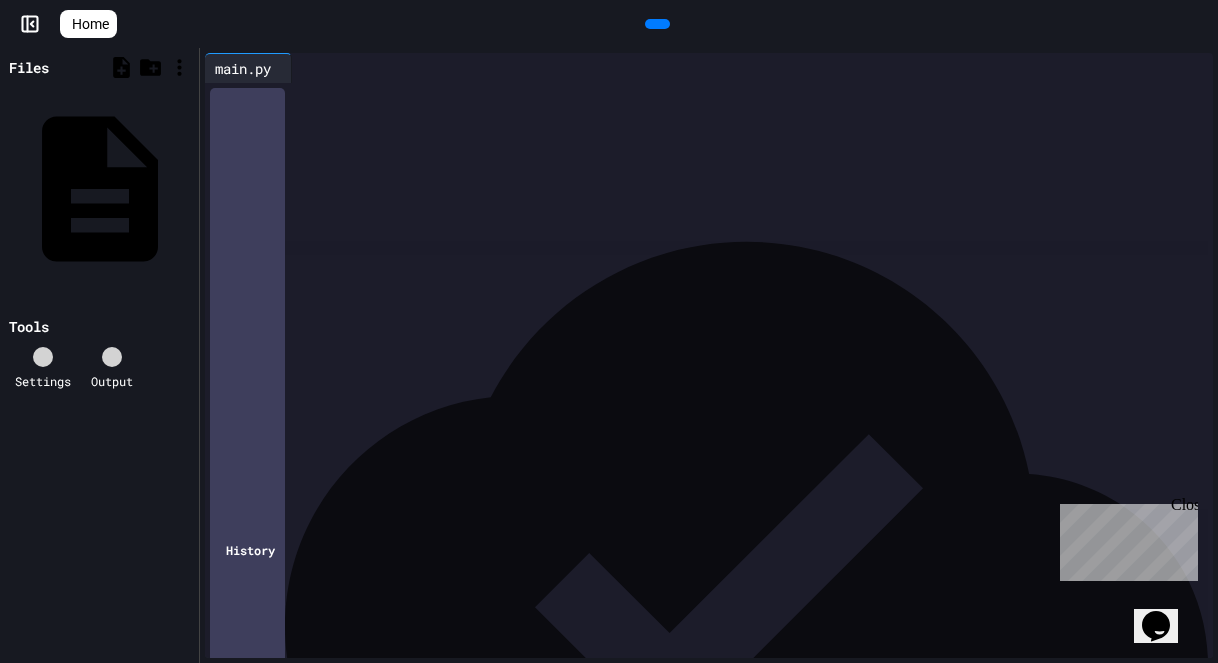 click 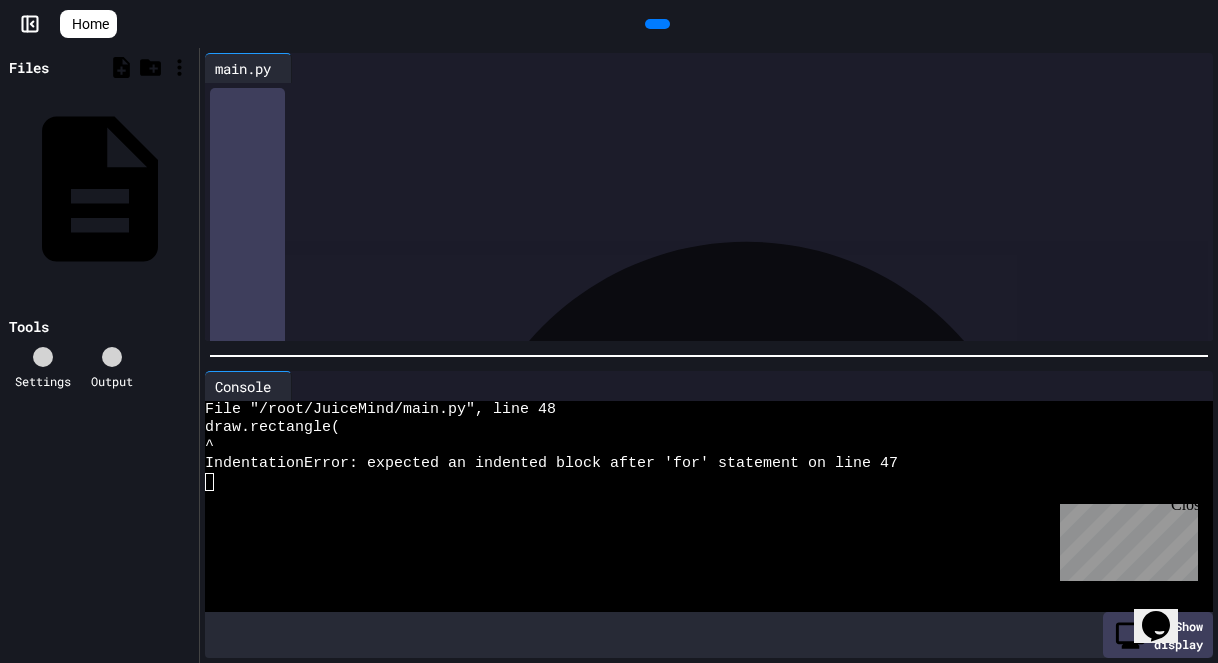 scroll, scrollTop: 827, scrollLeft: 0, axis: vertical 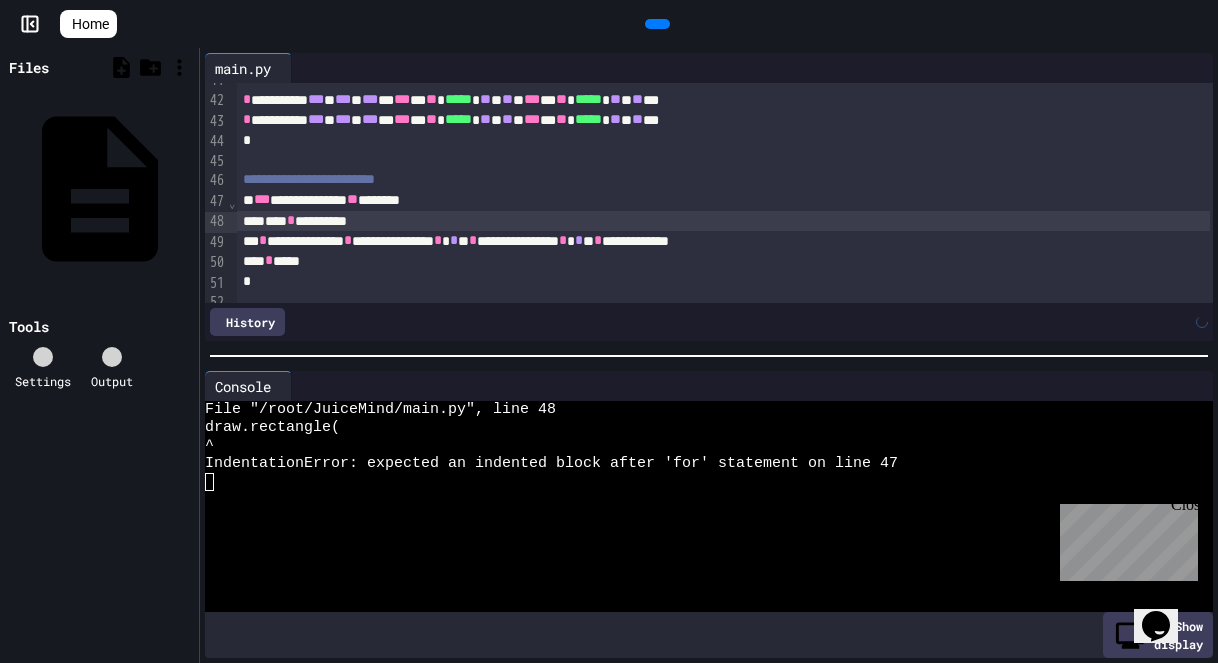 click on "**********" at bounding box center (723, 241) 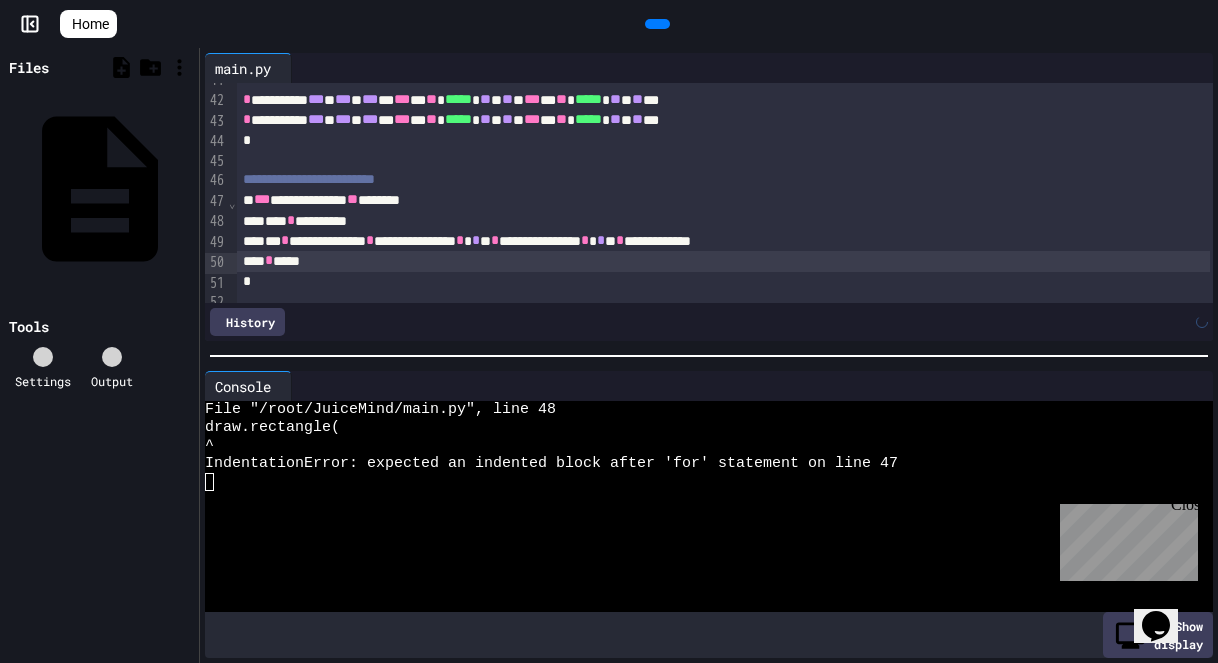 click on "**** * *****" at bounding box center (723, 261) 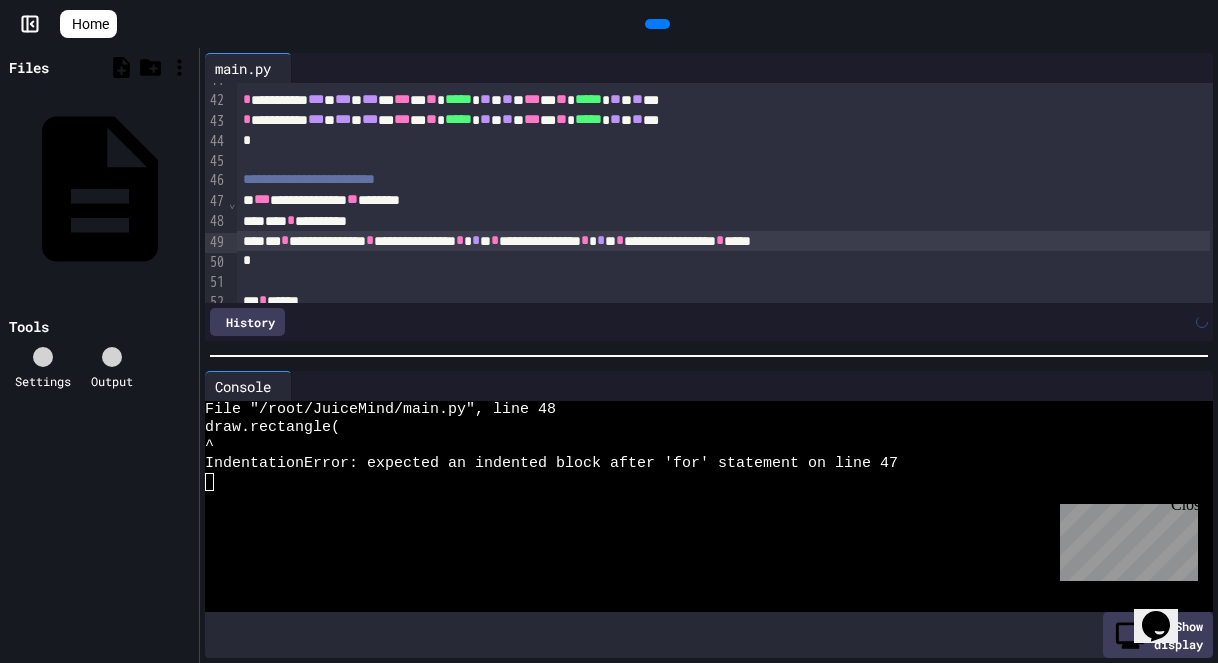 click on "*" at bounding box center (723, 261) 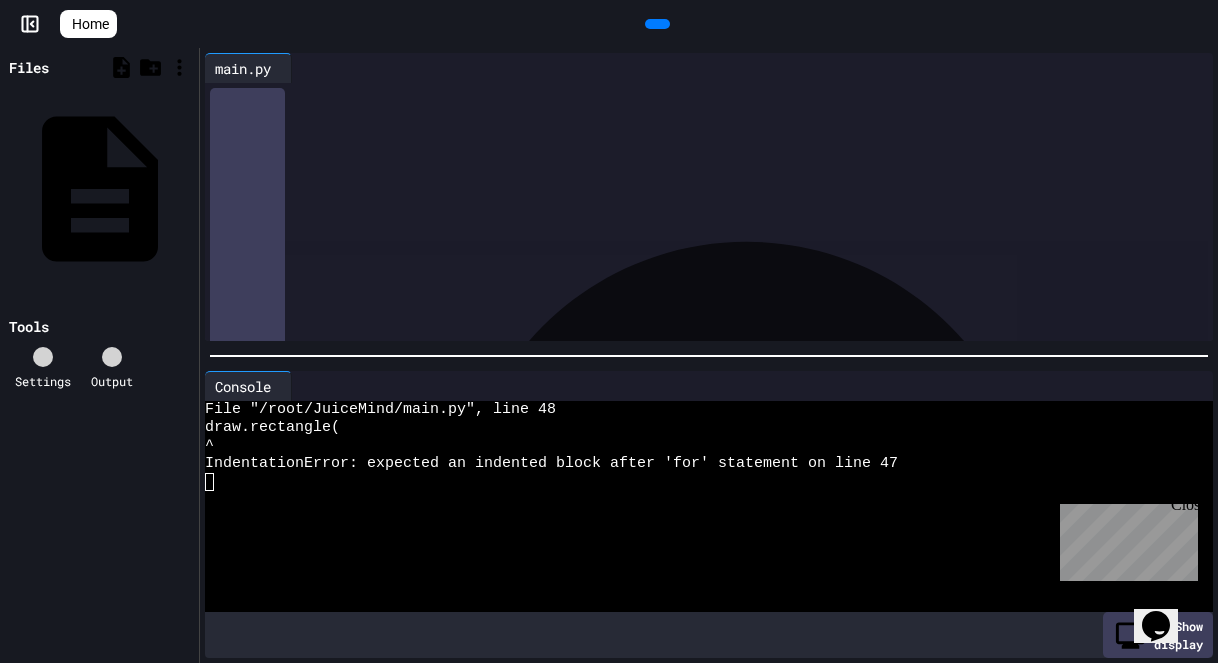 scroll, scrollTop: 822, scrollLeft: 0, axis: vertical 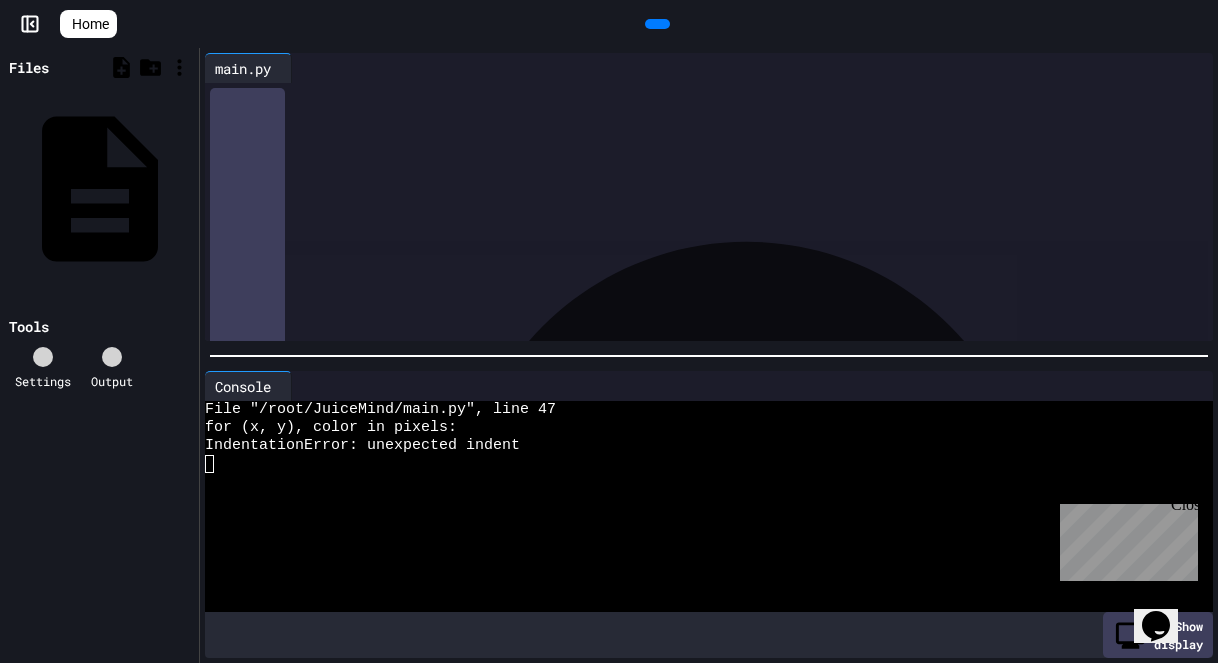 click on "***" at bounding box center (262, 204) 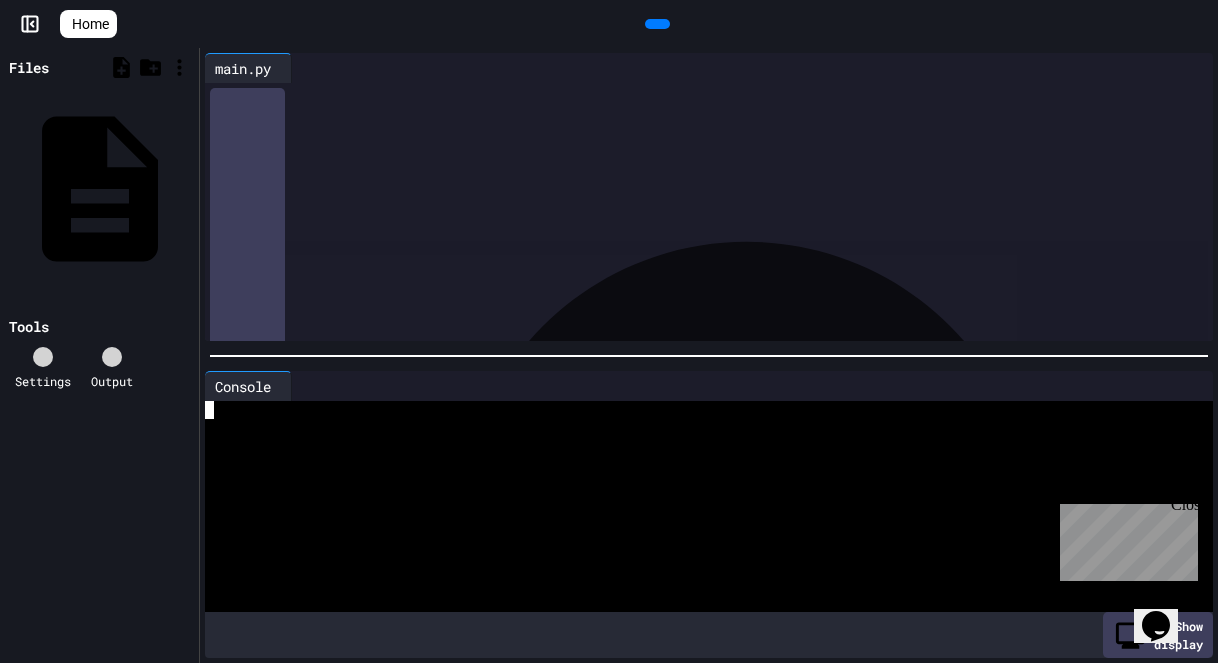 click at bounding box center (700, 410) 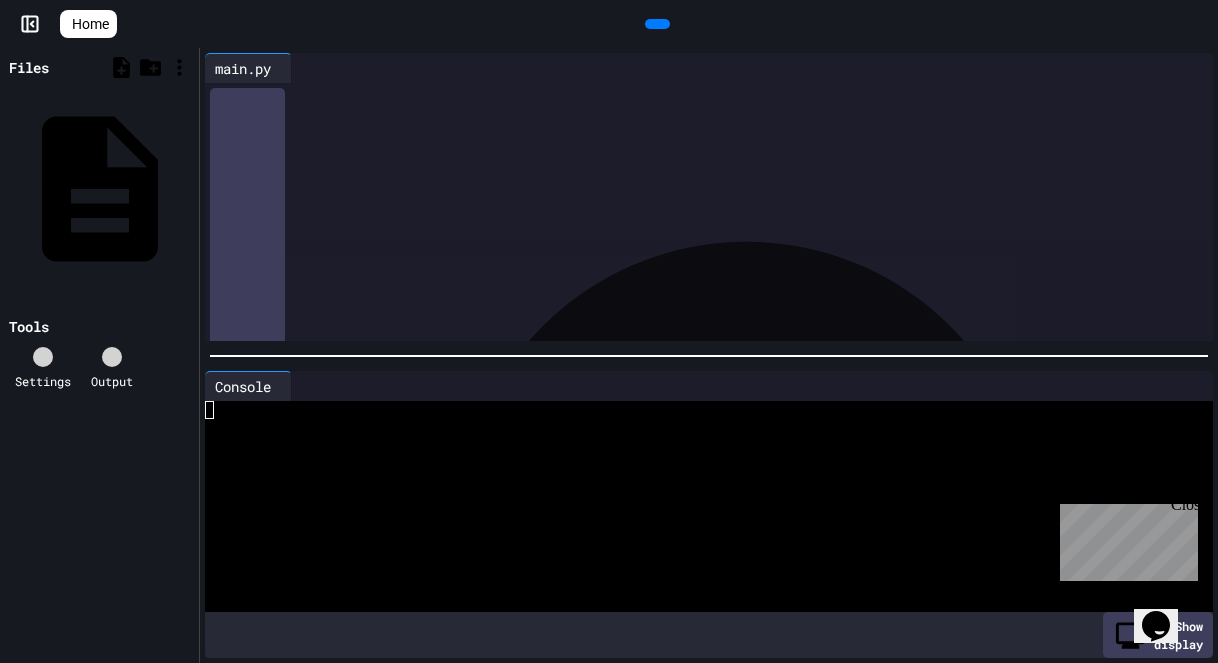 scroll, scrollTop: 822, scrollLeft: 0, axis: vertical 